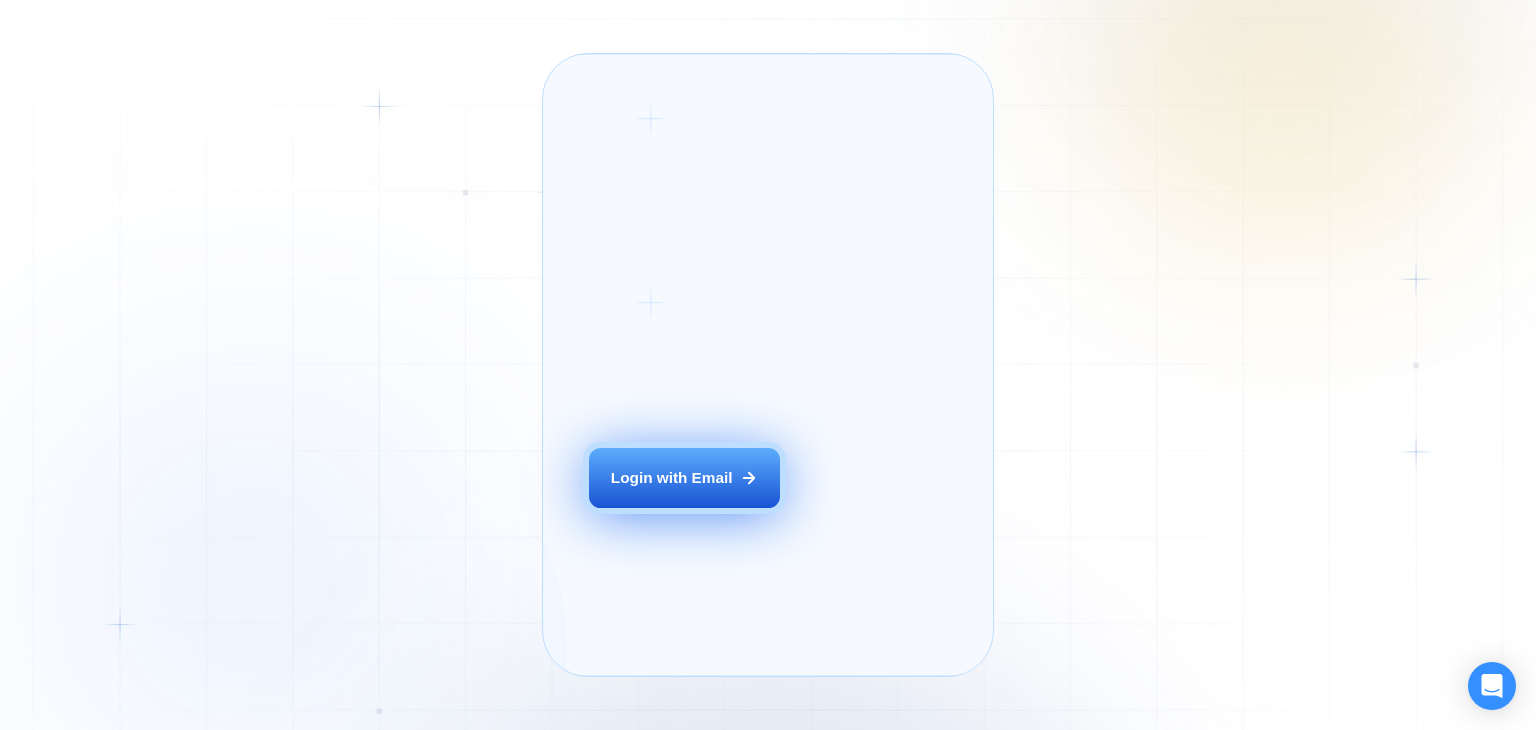 scroll, scrollTop: 0, scrollLeft: 0, axis: both 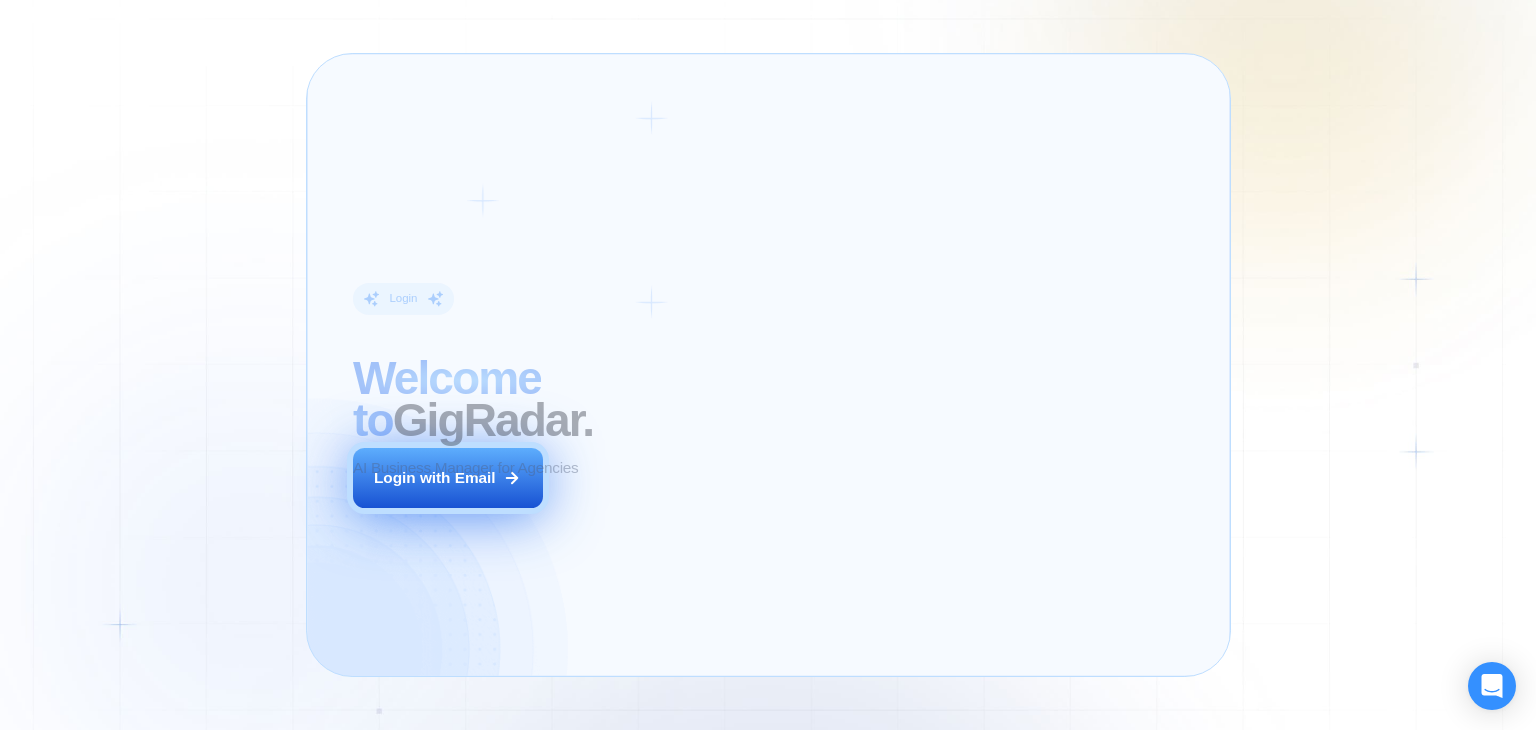 click on "Login ‍ Welcome to  GigRadar. AI Business Manager for Agencies Login with Email" at bounding box center [527, 365] 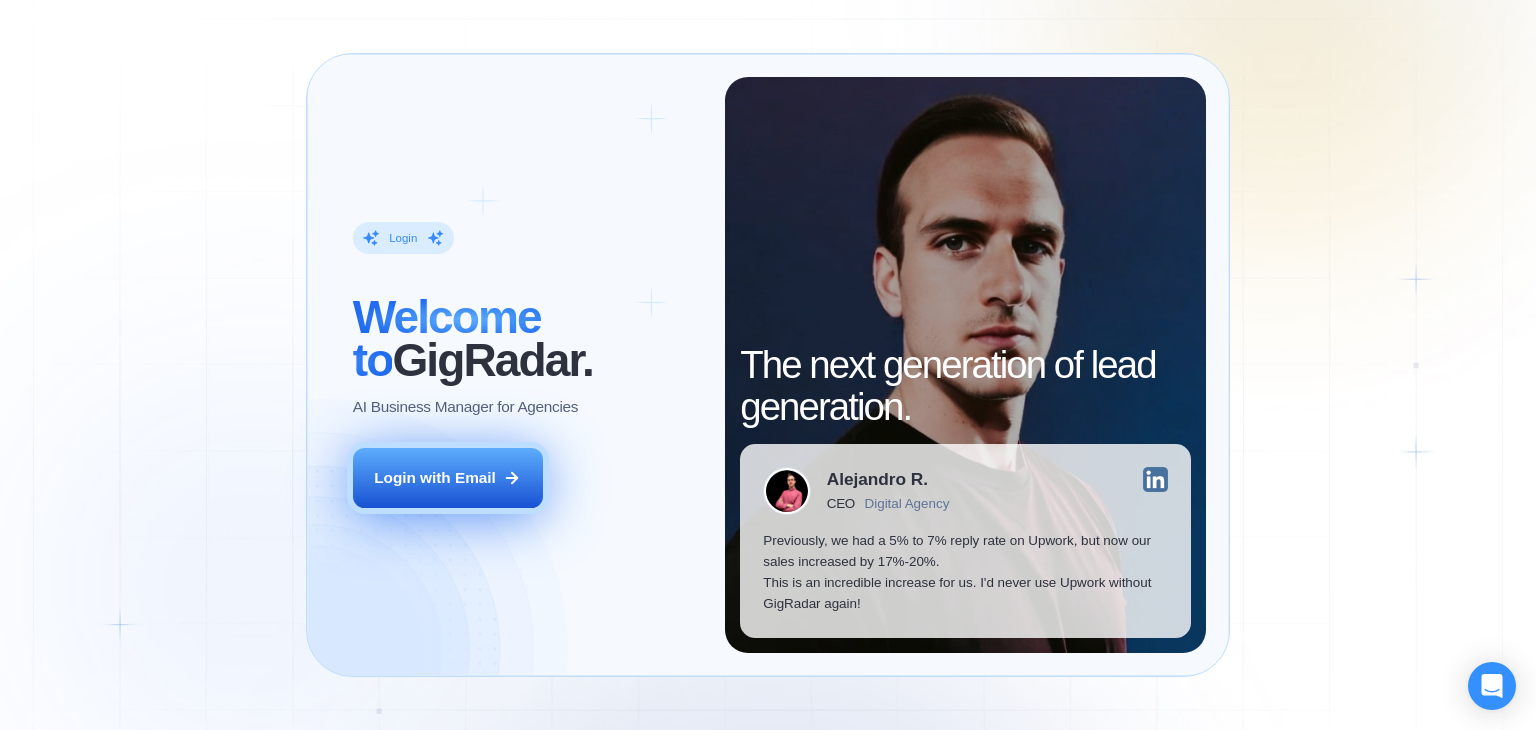 click on "Login with Email" at bounding box center [448, 478] 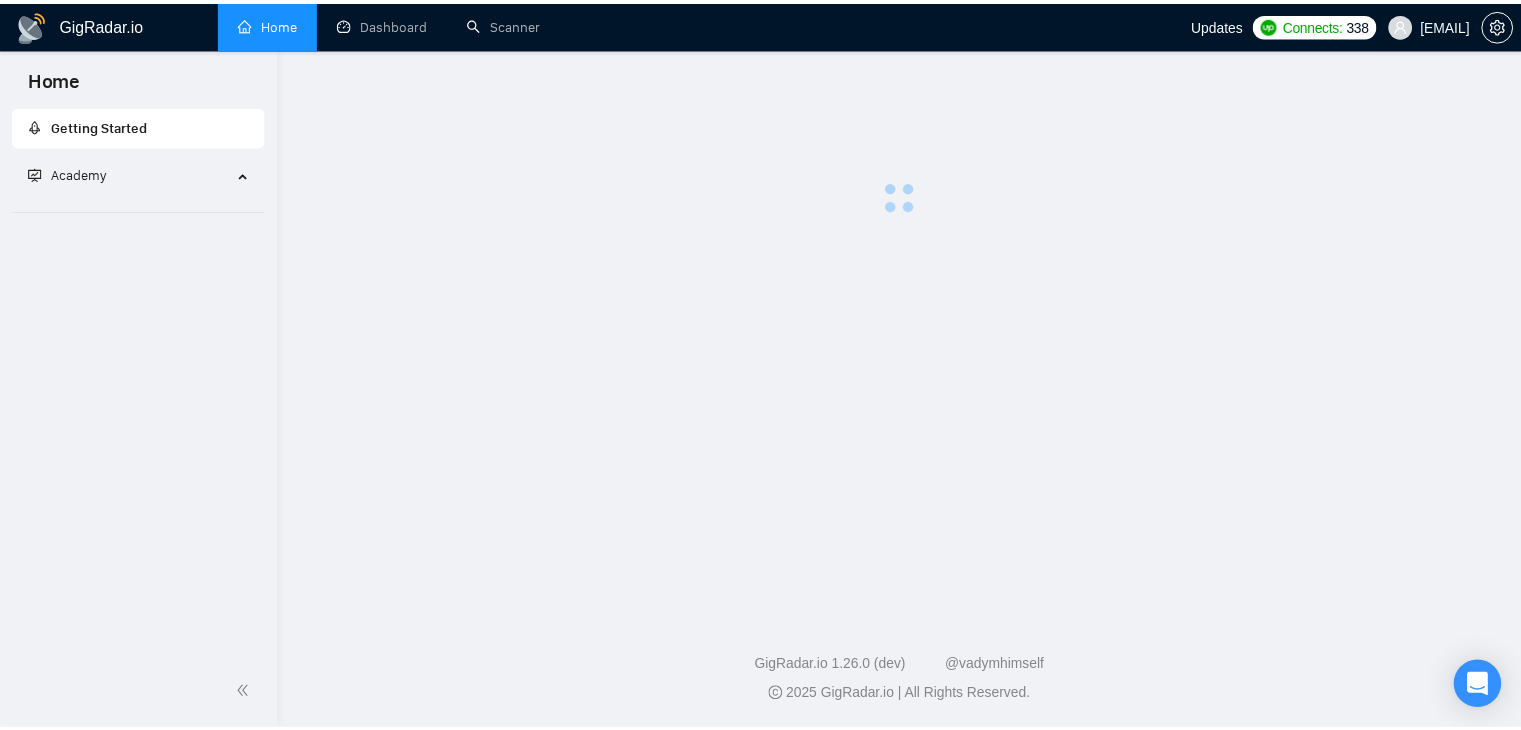 scroll, scrollTop: 0, scrollLeft: 0, axis: both 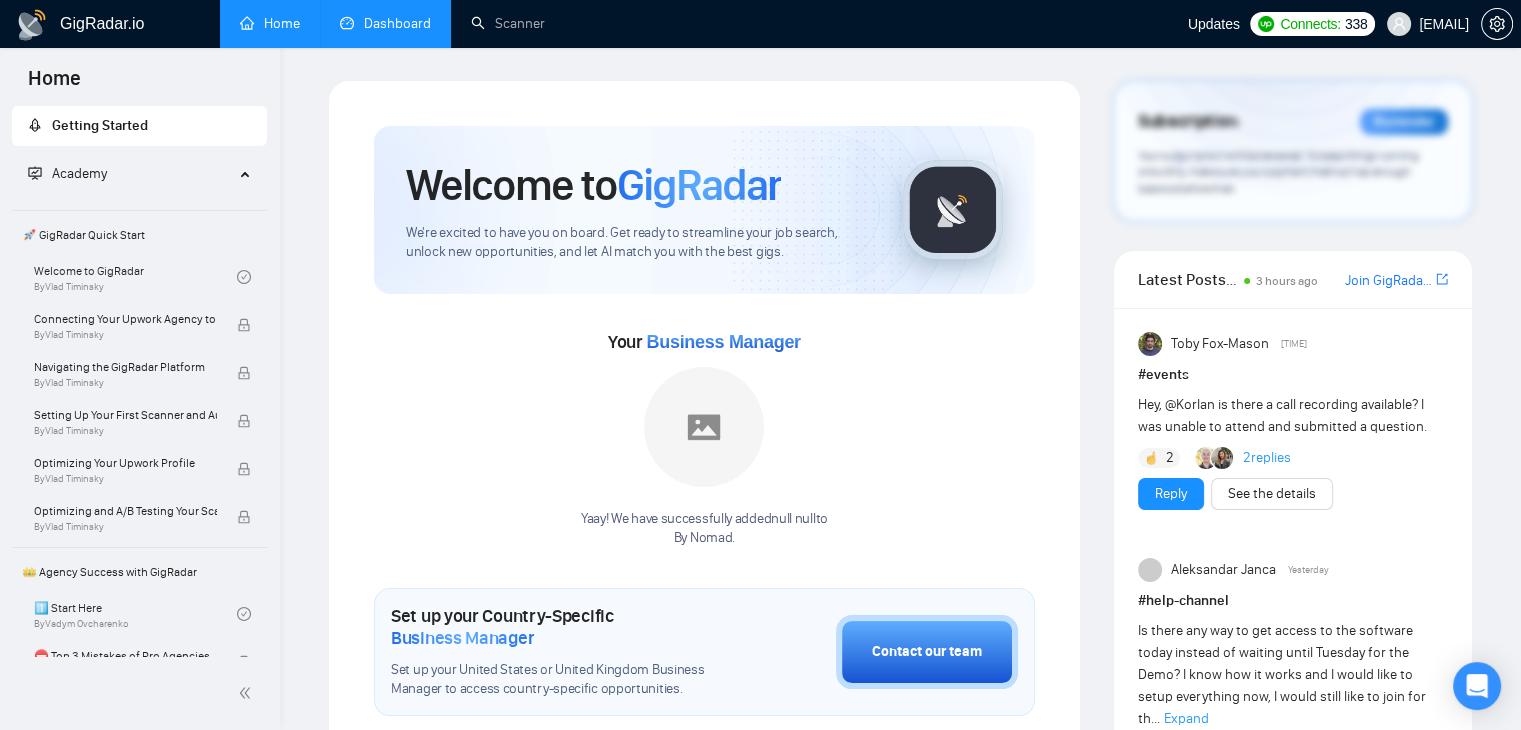 click on "Dashboard" at bounding box center (385, 23) 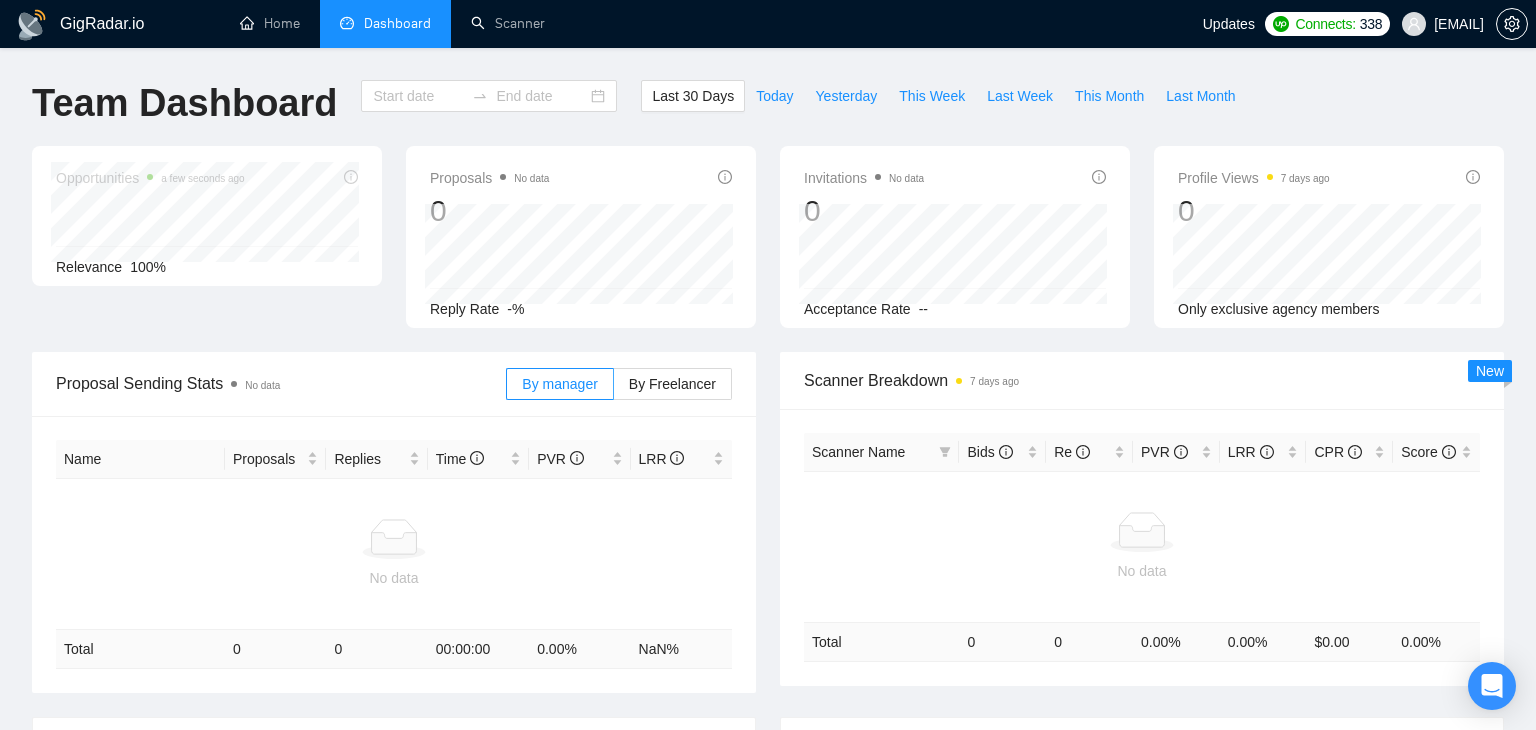 type on "2025-07-05" 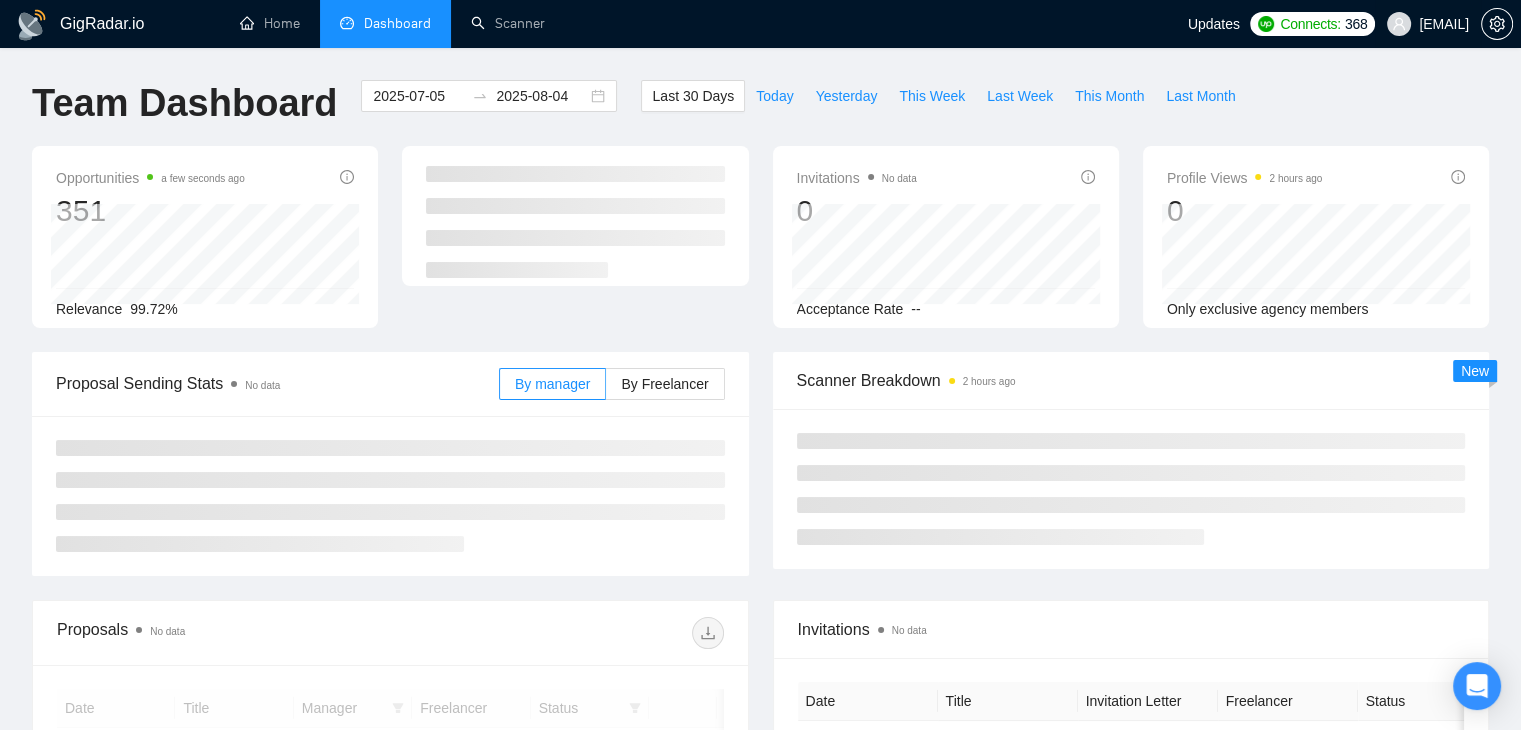 click on "info@designbynomad.com" at bounding box center [1444, 24] 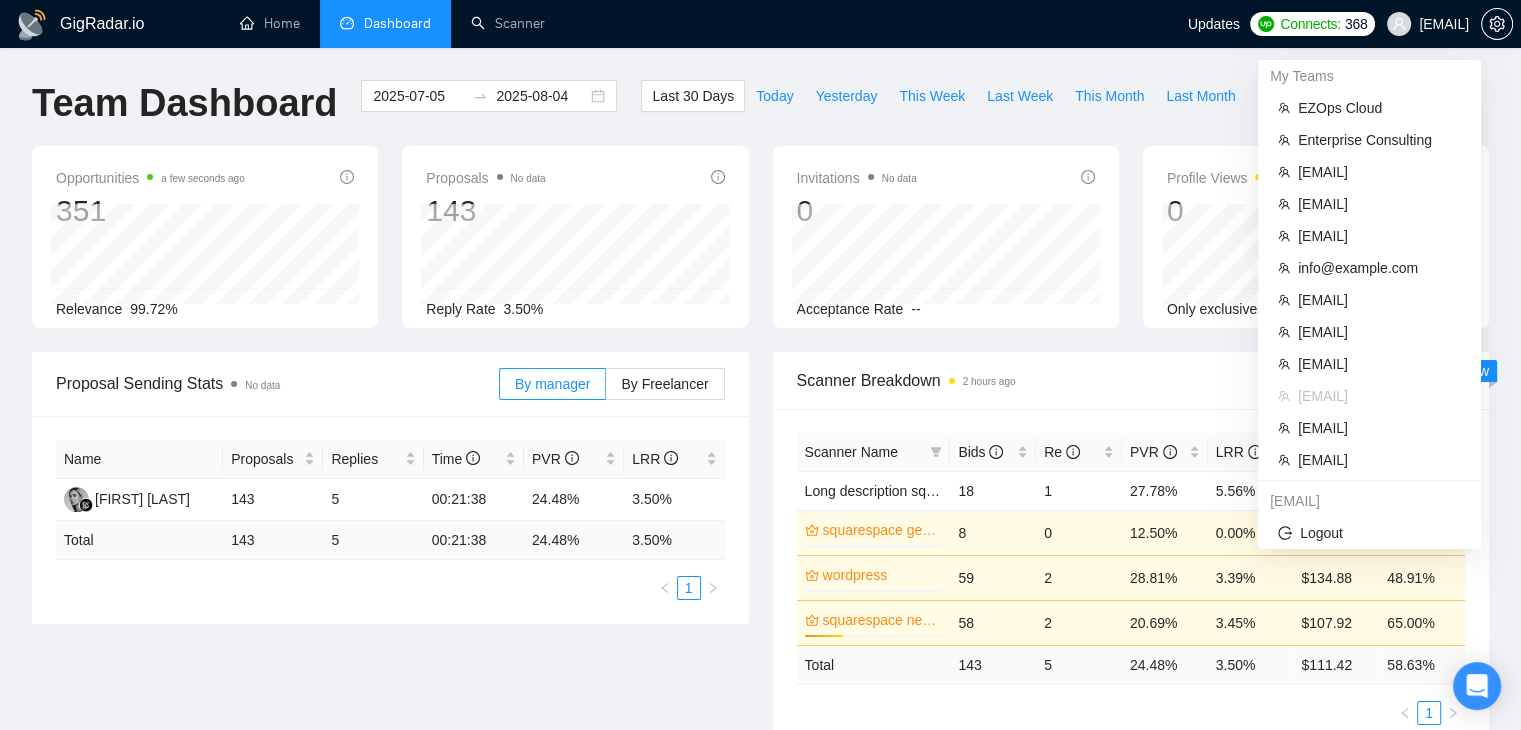 click on "info@designbynomad.com" at bounding box center [1444, 24] 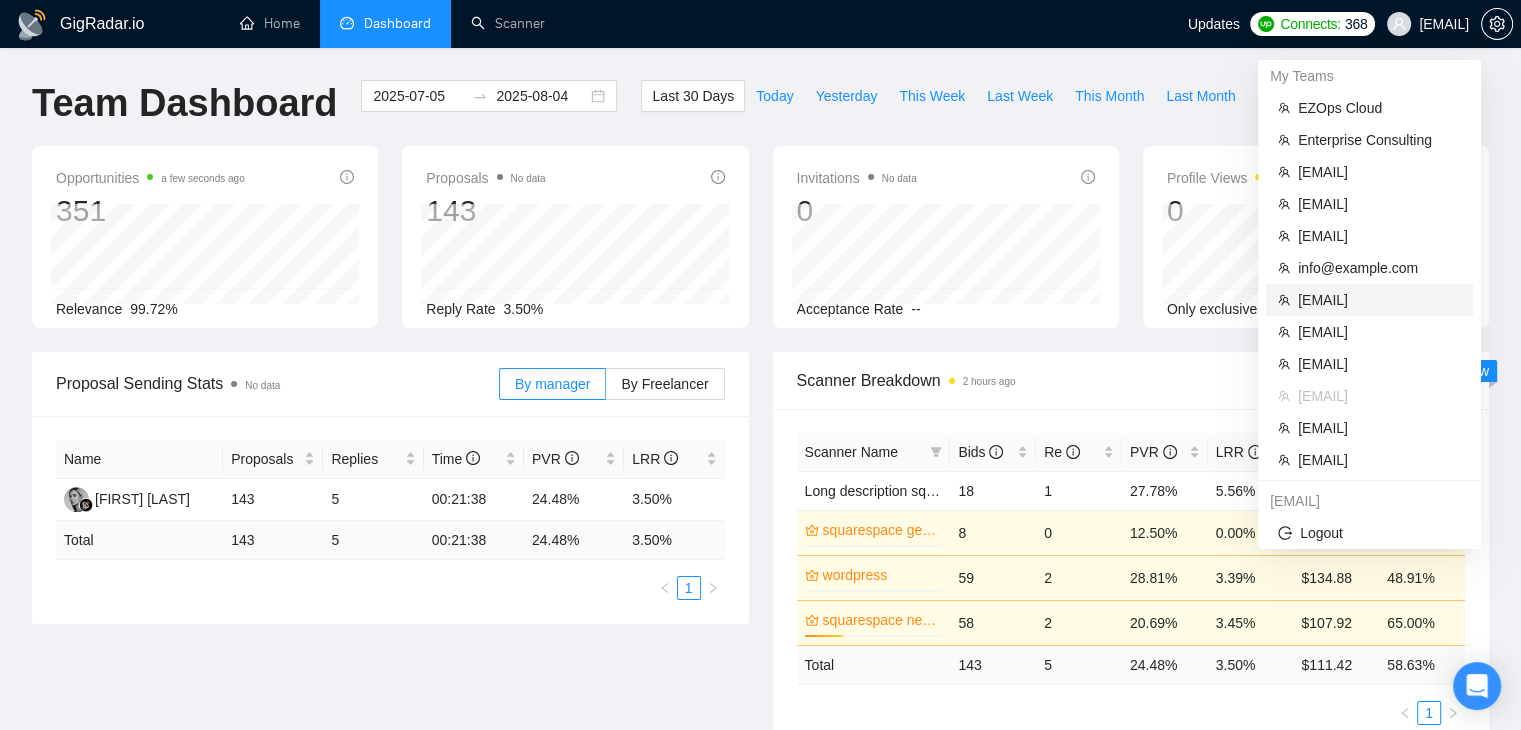 click on "[EMAIL]" at bounding box center [1379, 300] 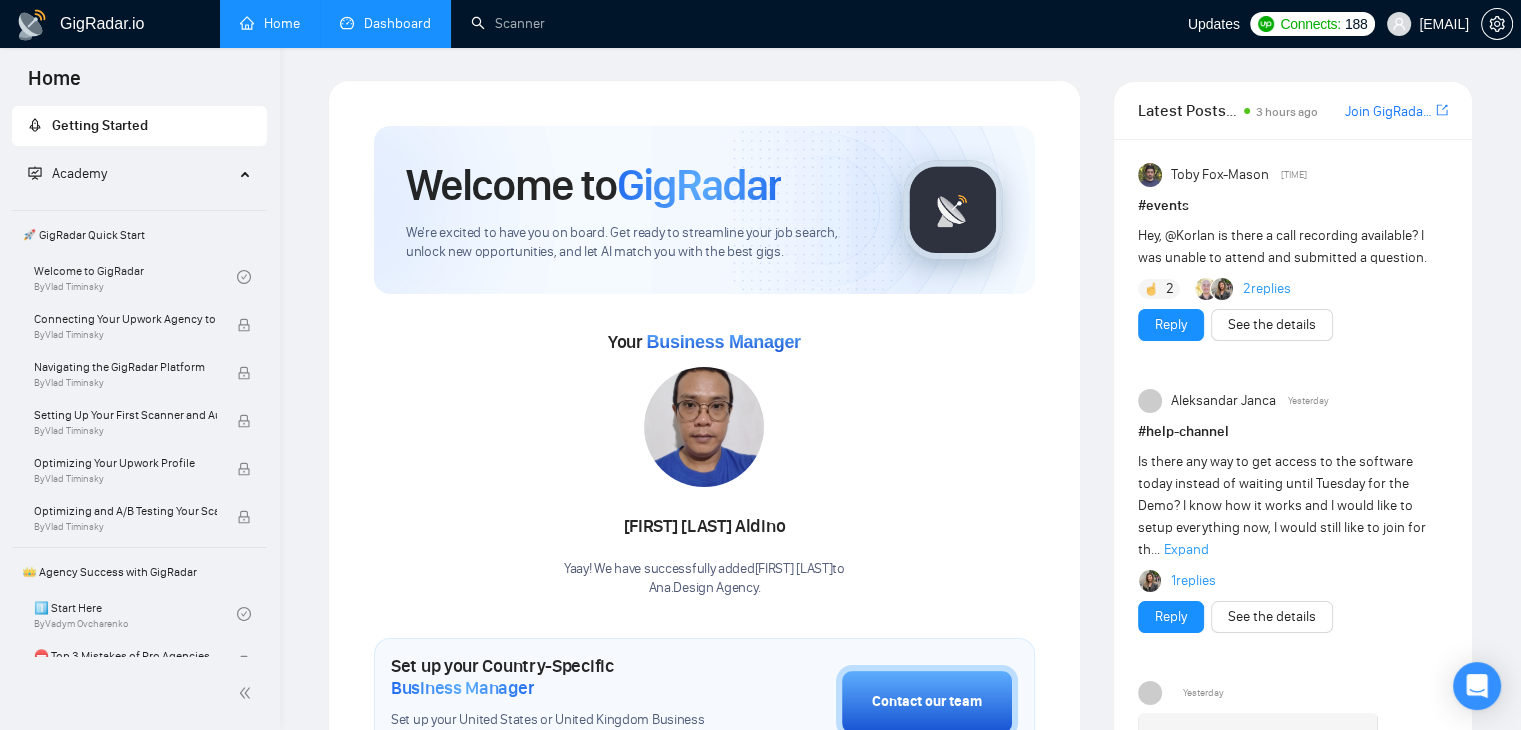 click on "Dashboard" at bounding box center (385, 23) 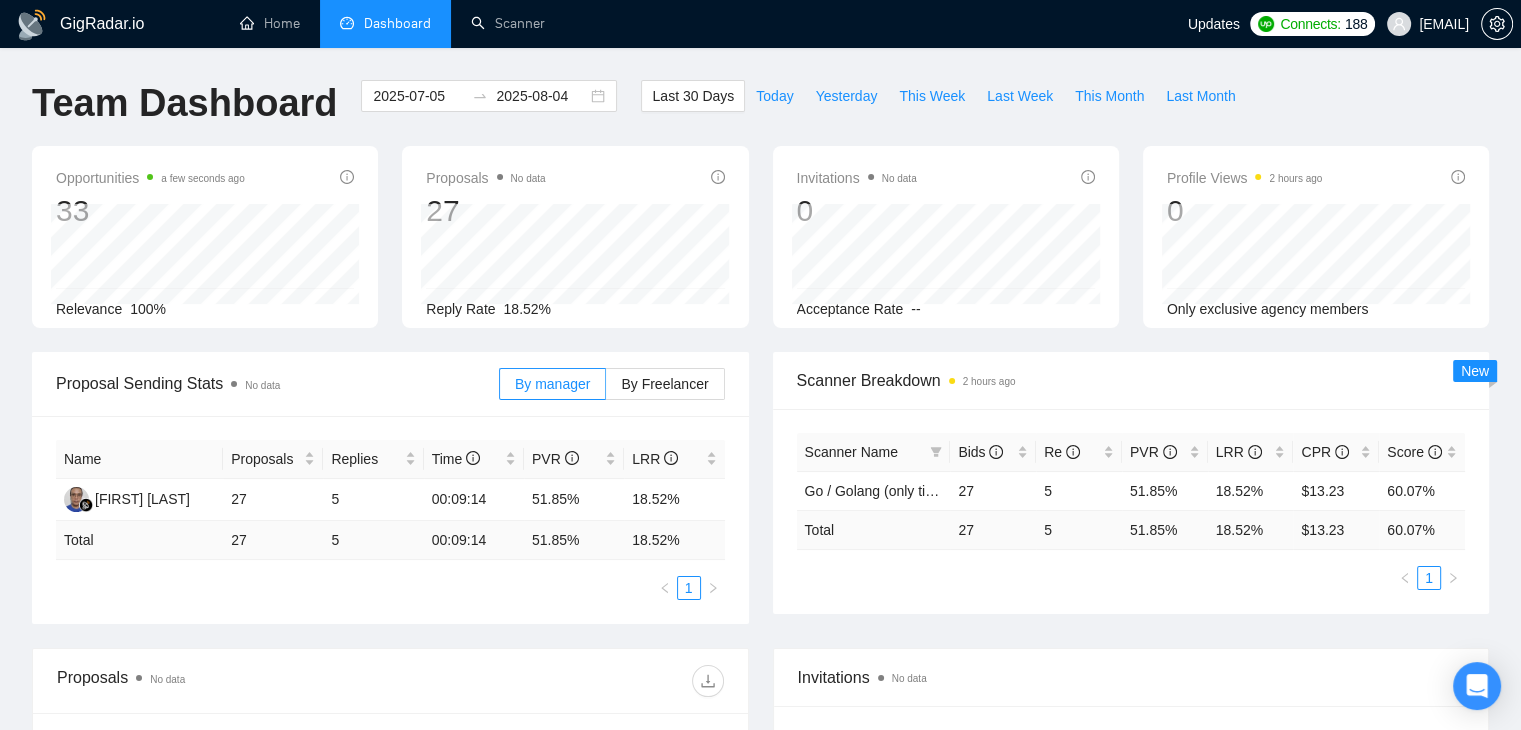 scroll, scrollTop: 156, scrollLeft: 0, axis: vertical 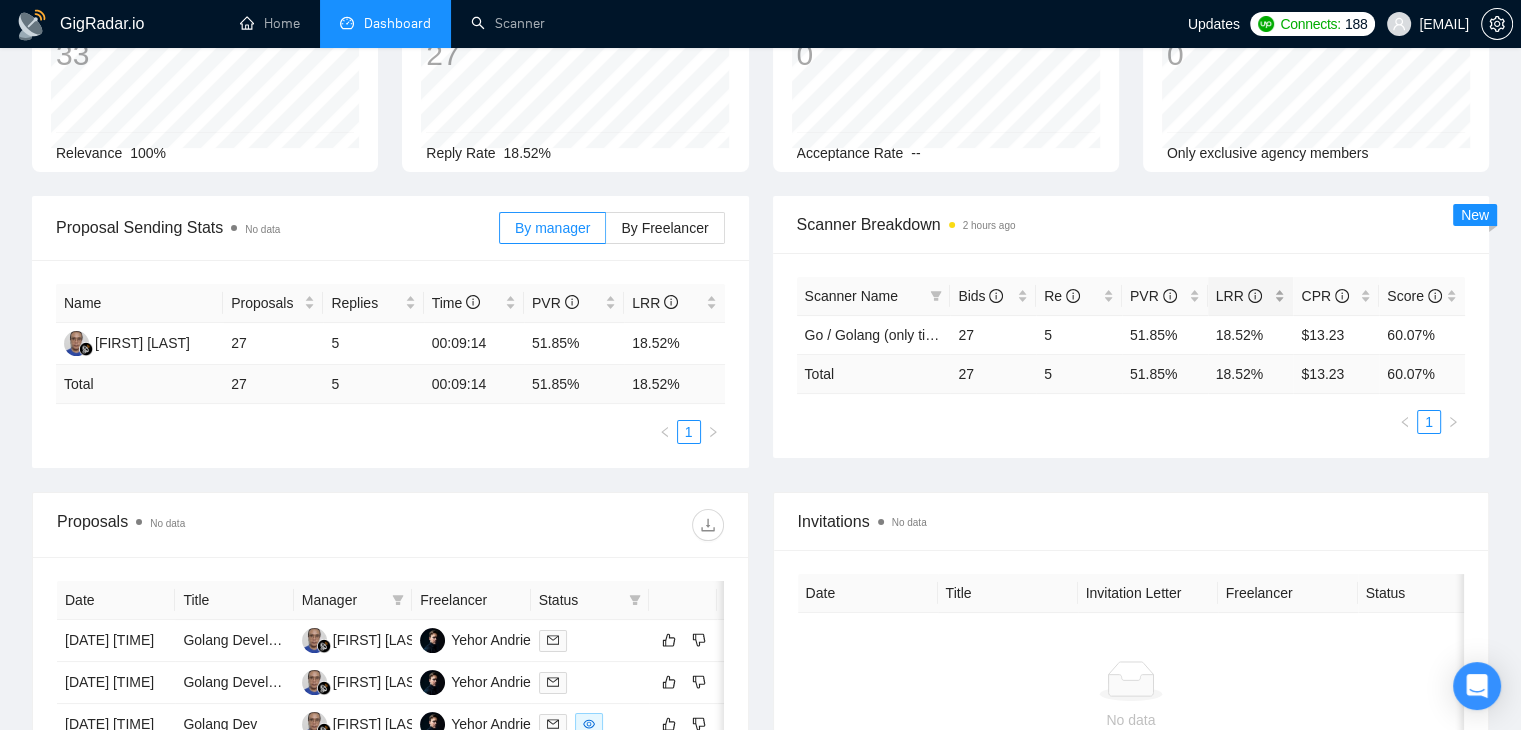 click on "LRR" at bounding box center (1251, 296) 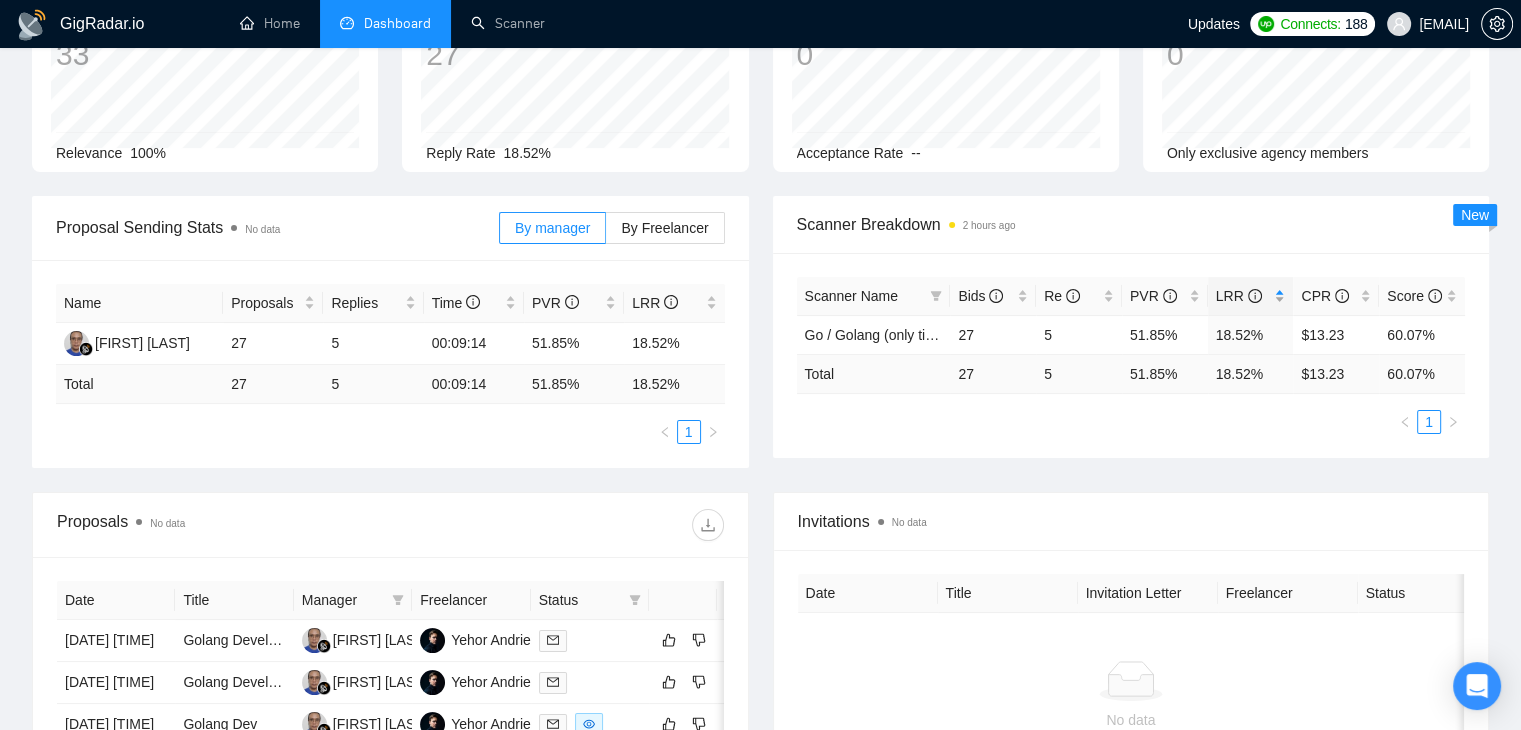 click on "LRR" at bounding box center [1251, 296] 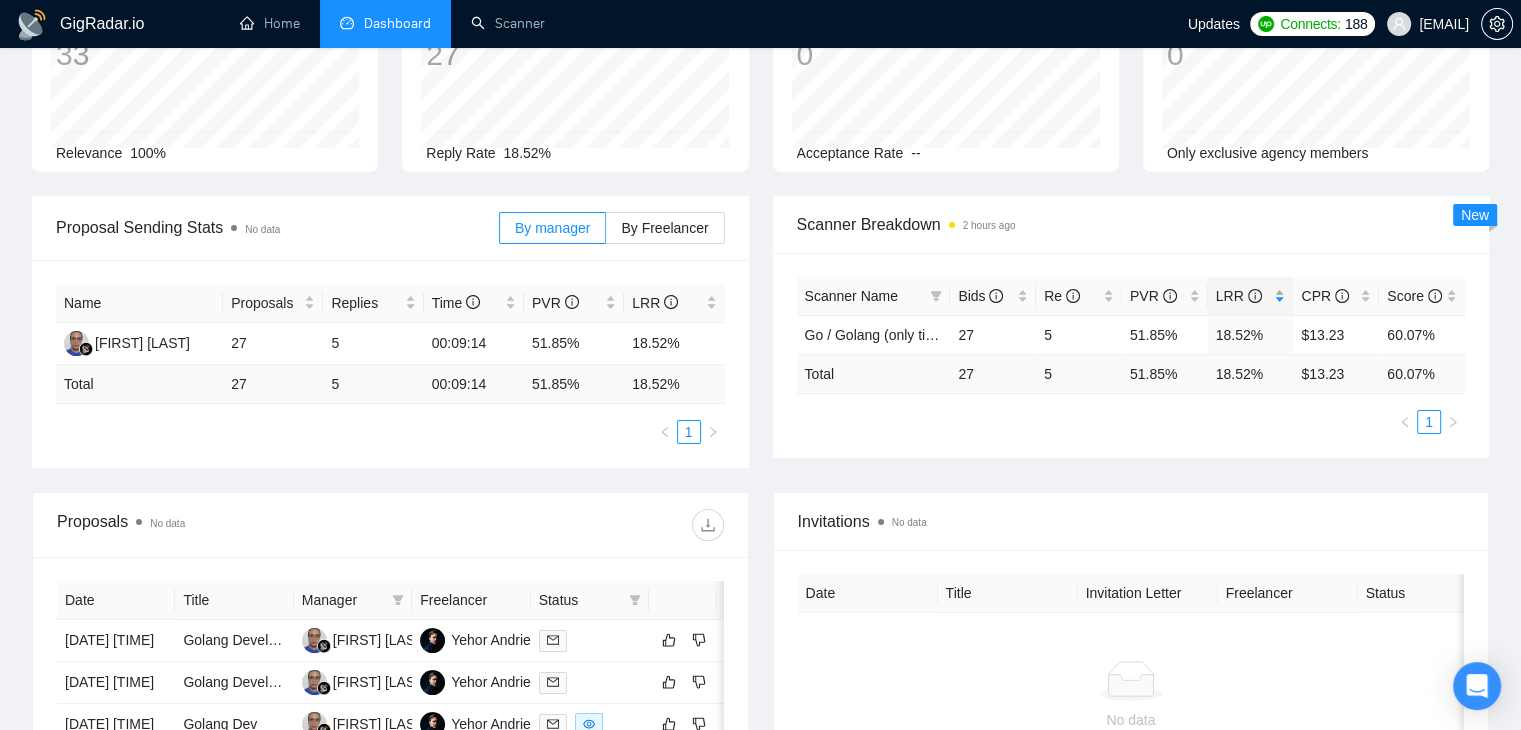click on "LRR" at bounding box center (1251, 296) 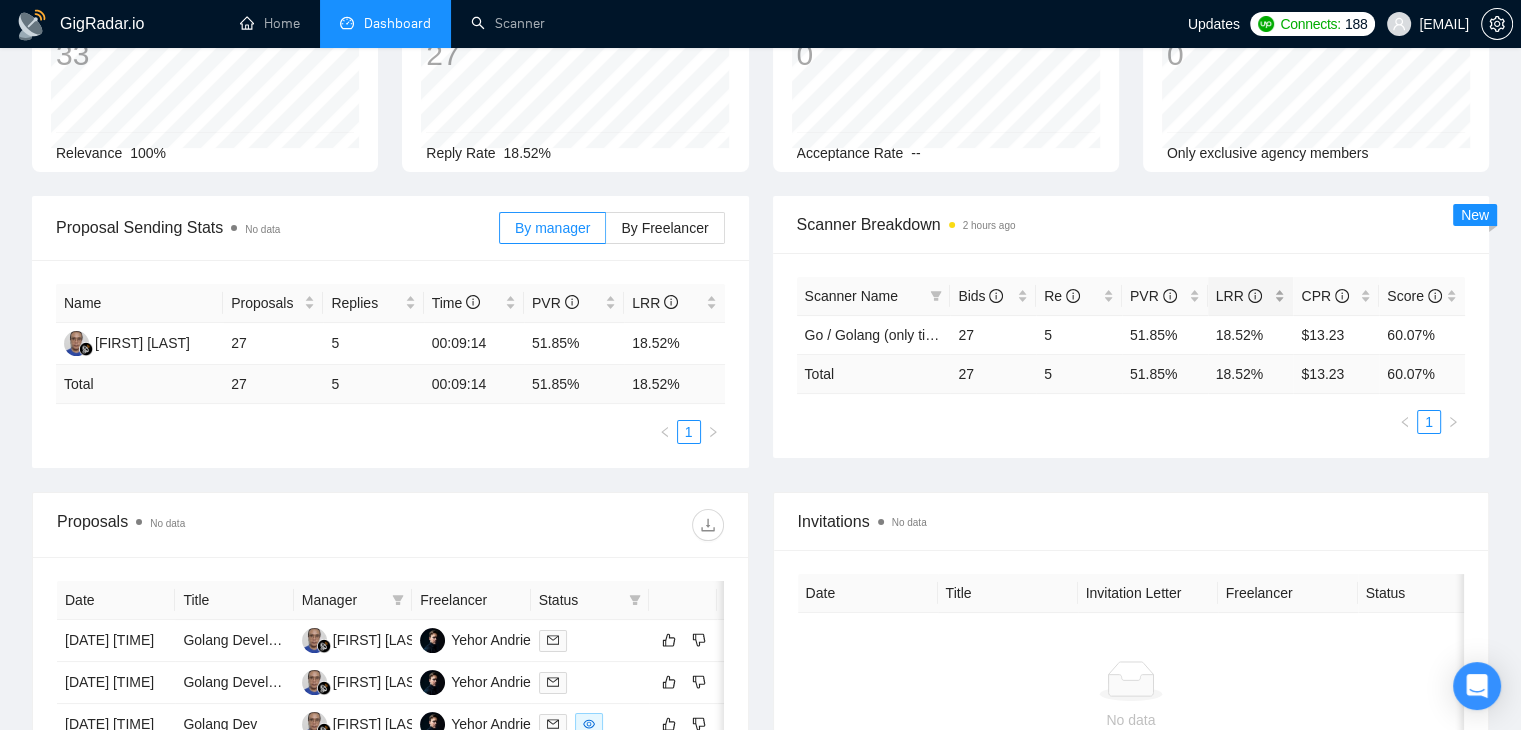 click on "LRR" at bounding box center [1251, 296] 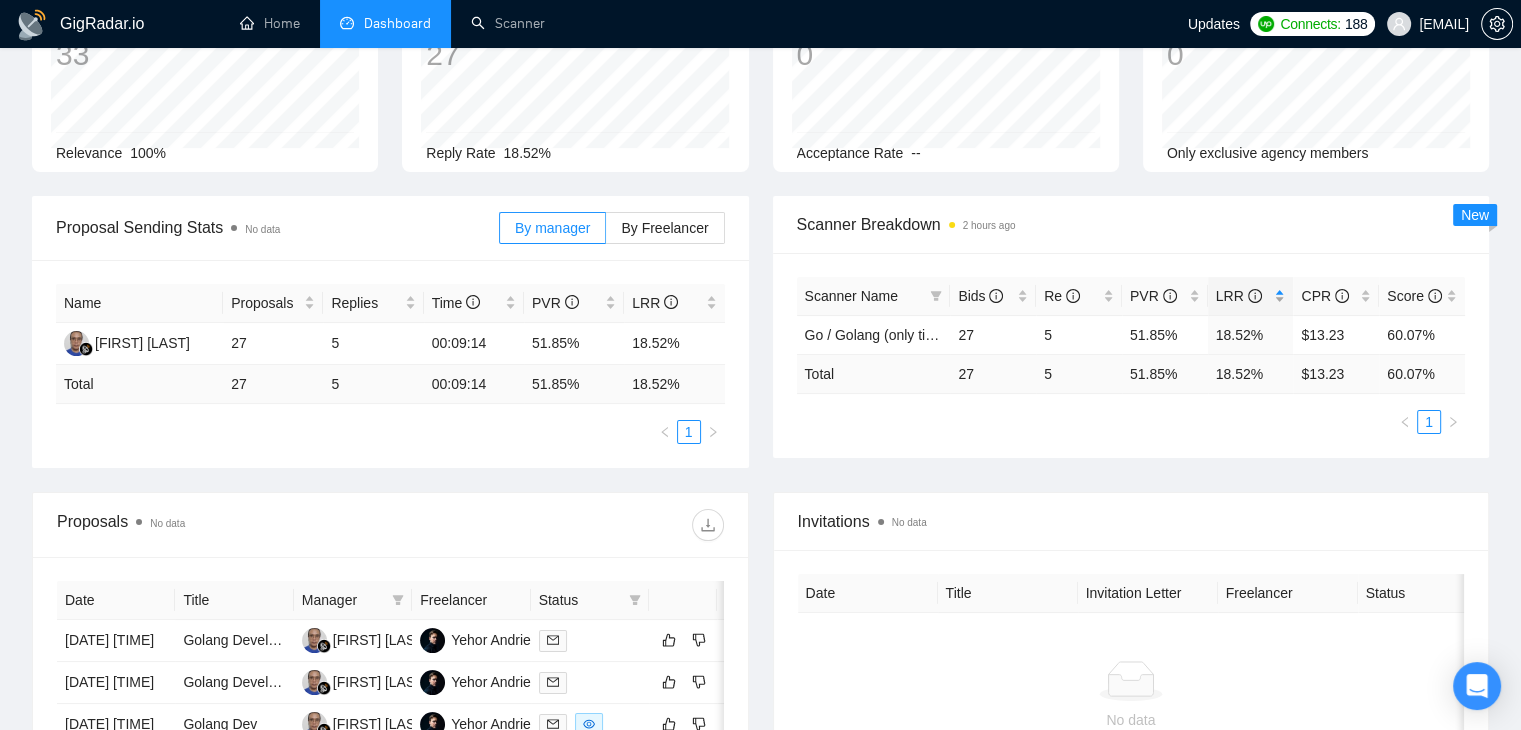 click on "LRR" at bounding box center (1251, 296) 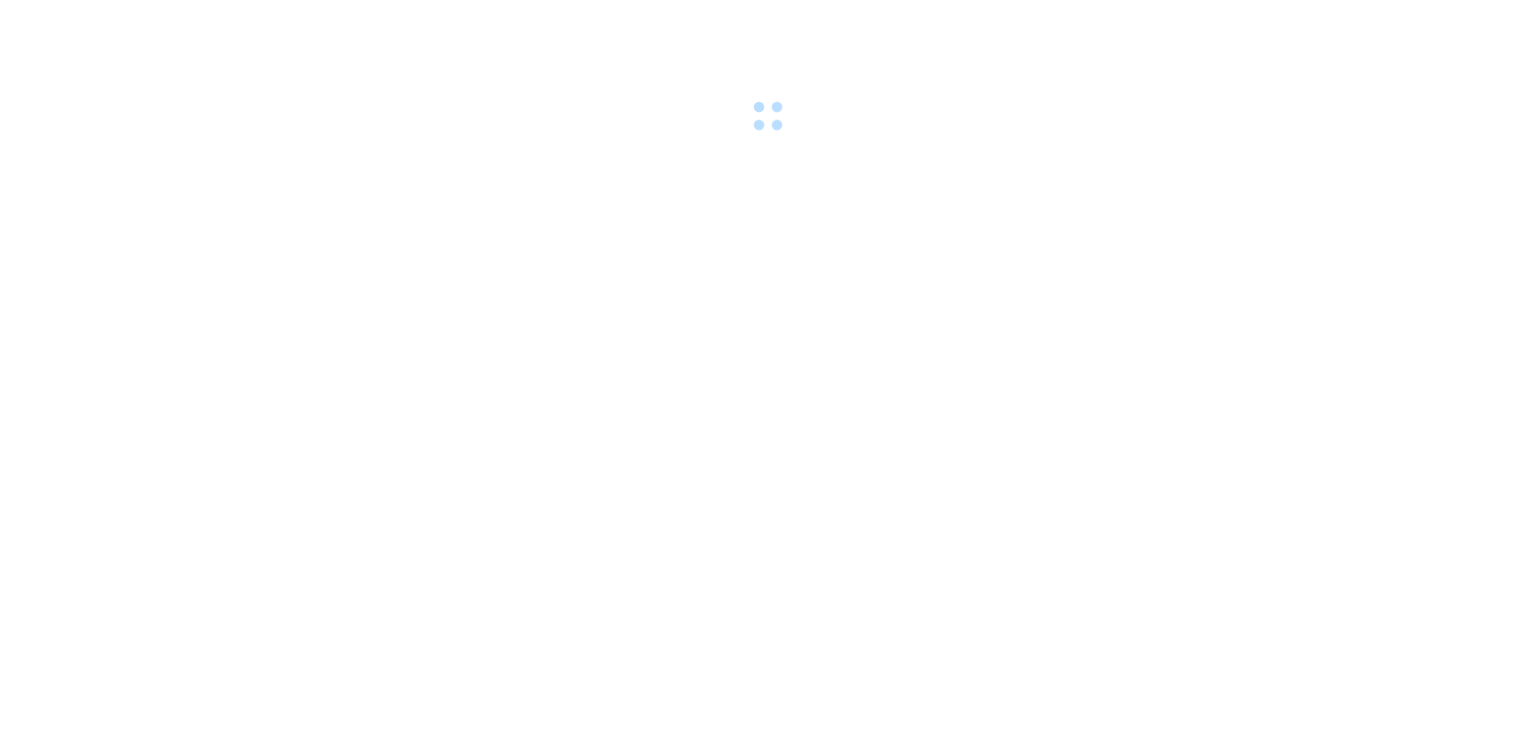 scroll, scrollTop: 0, scrollLeft: 0, axis: both 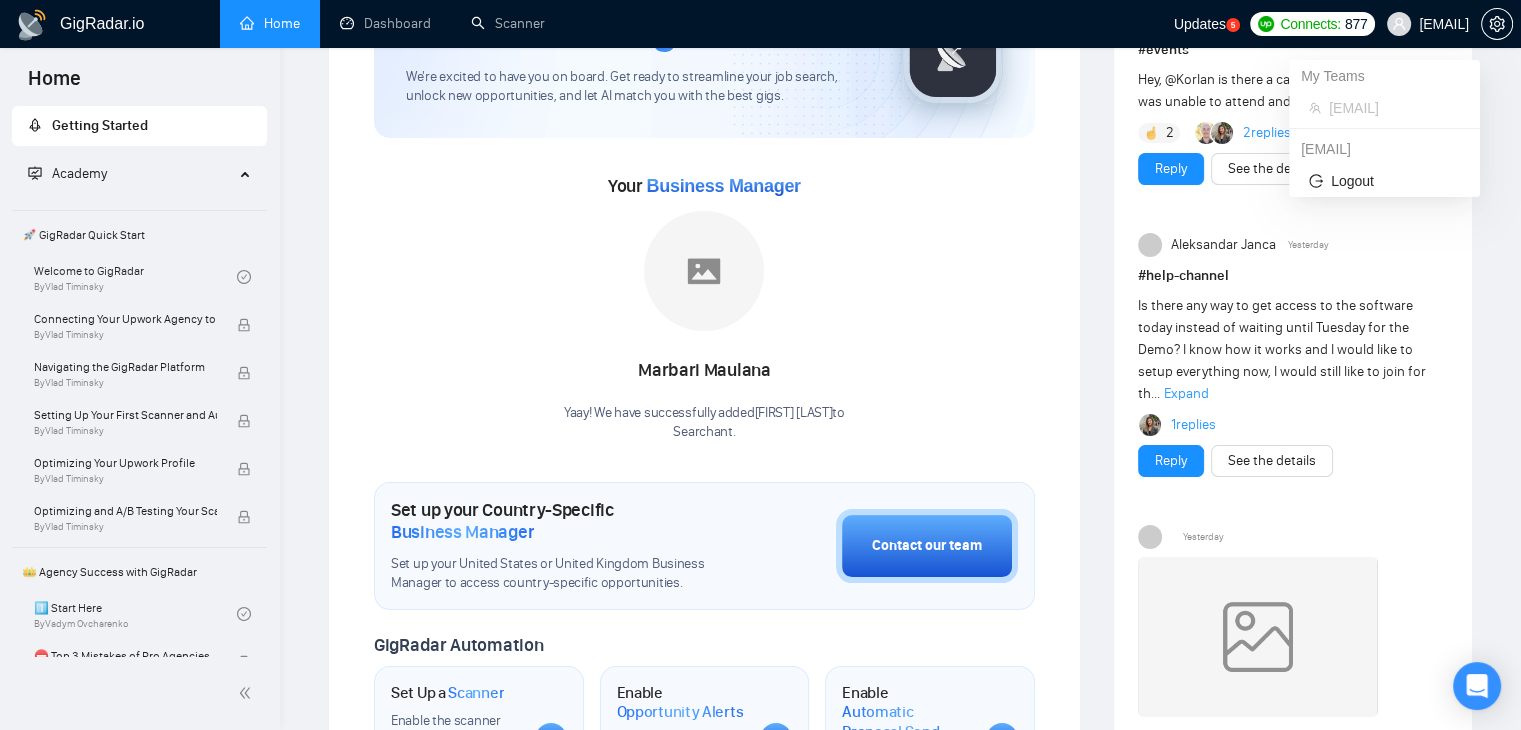 click on "[EMAIL]" at bounding box center (1444, 24) 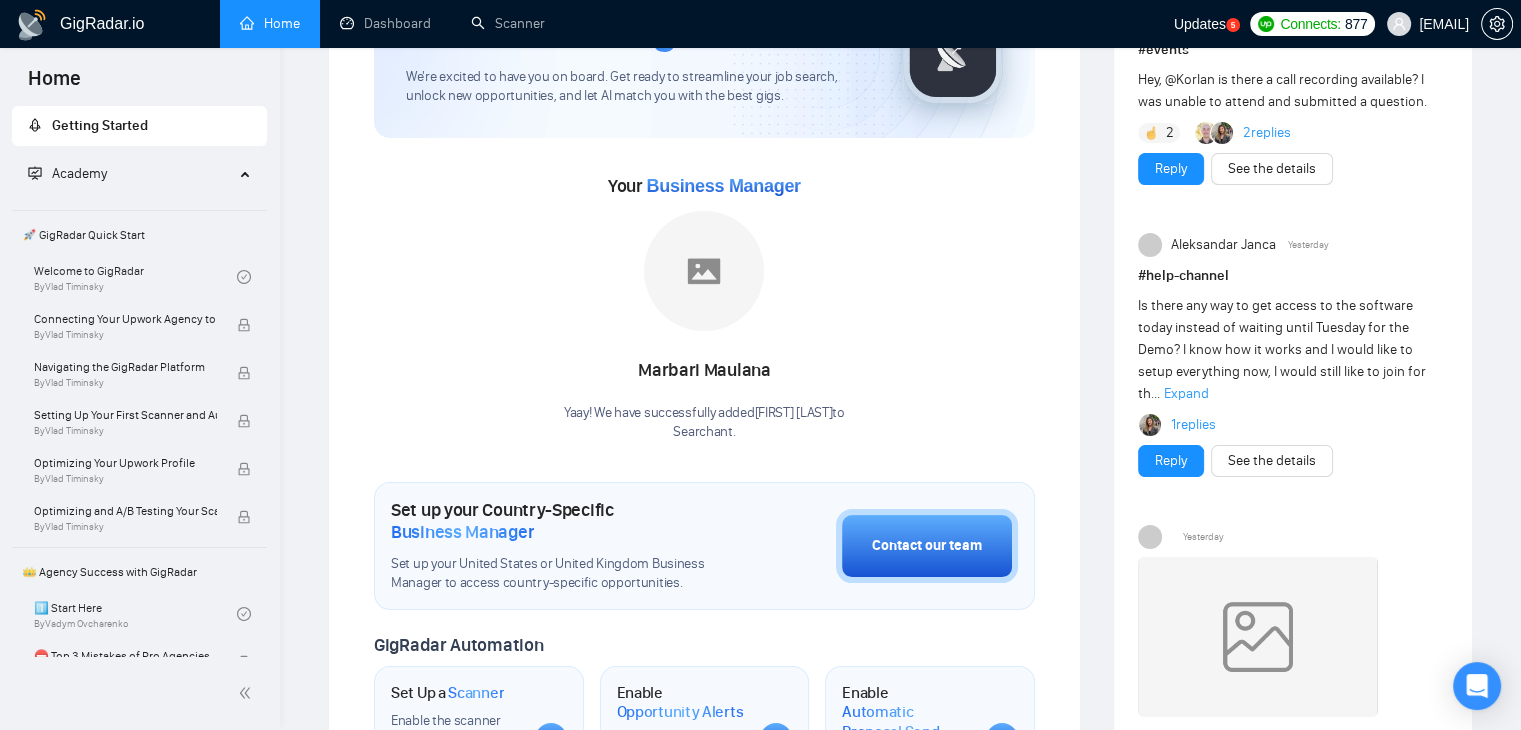 scroll, scrollTop: 0, scrollLeft: 0, axis: both 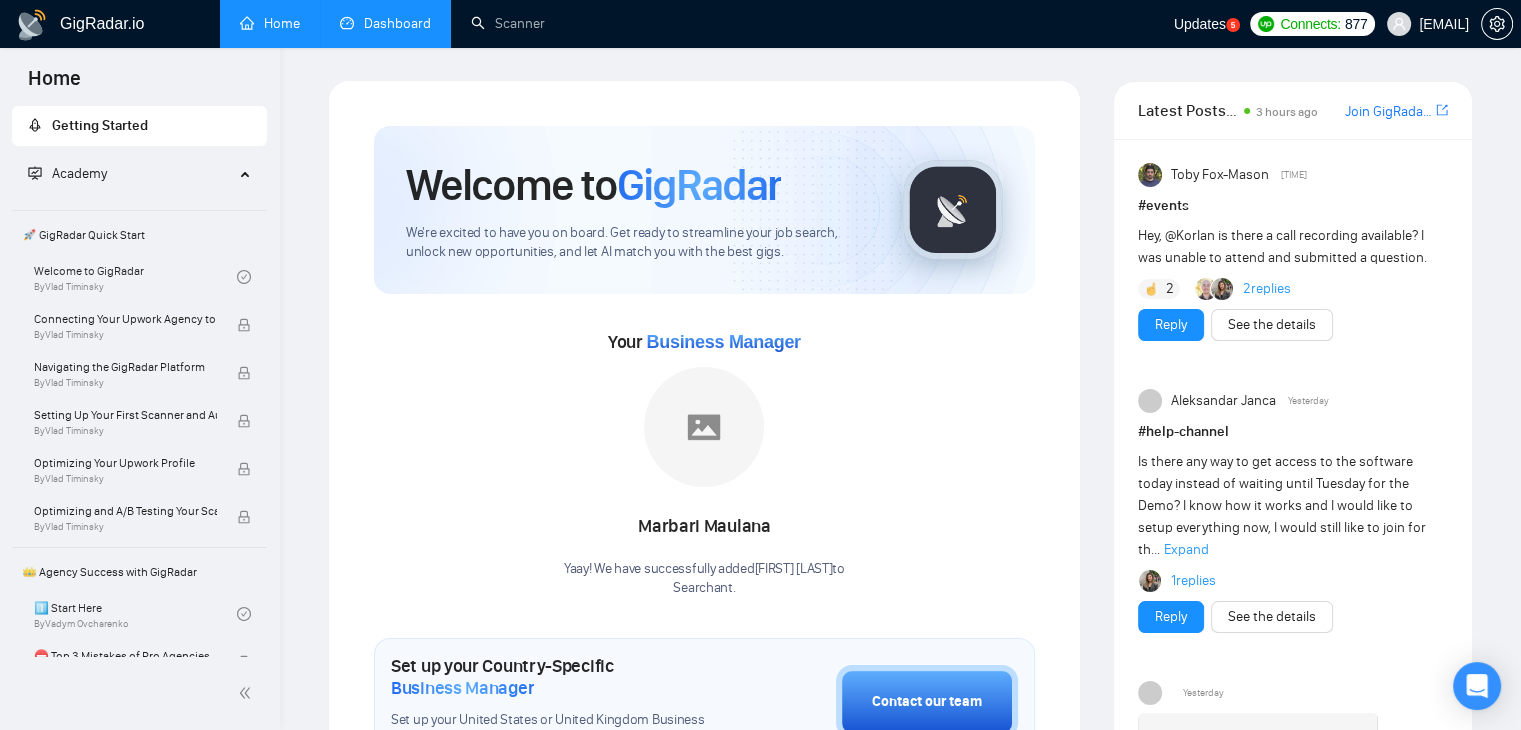 click on "Dashboard" at bounding box center [385, 23] 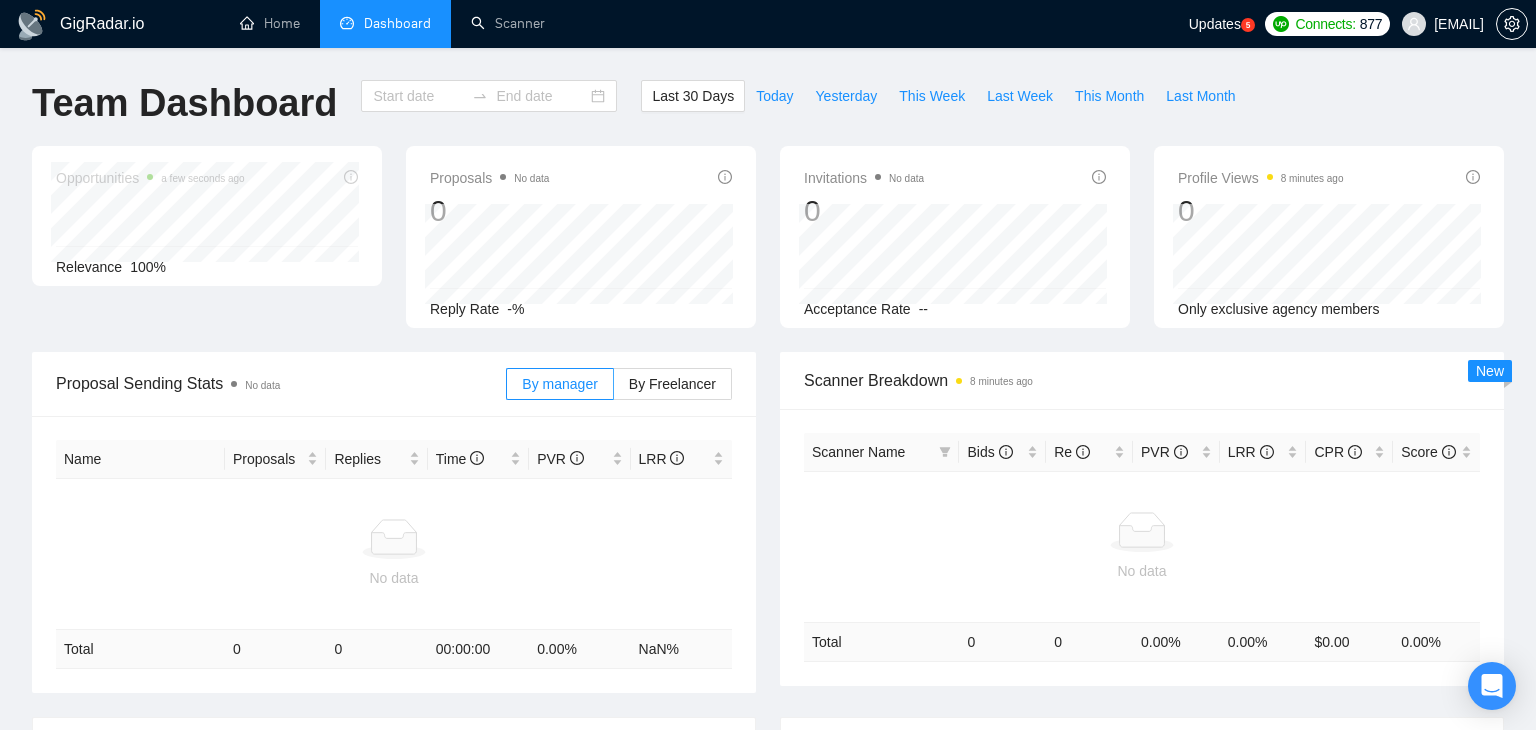 type on "2025-07-05" 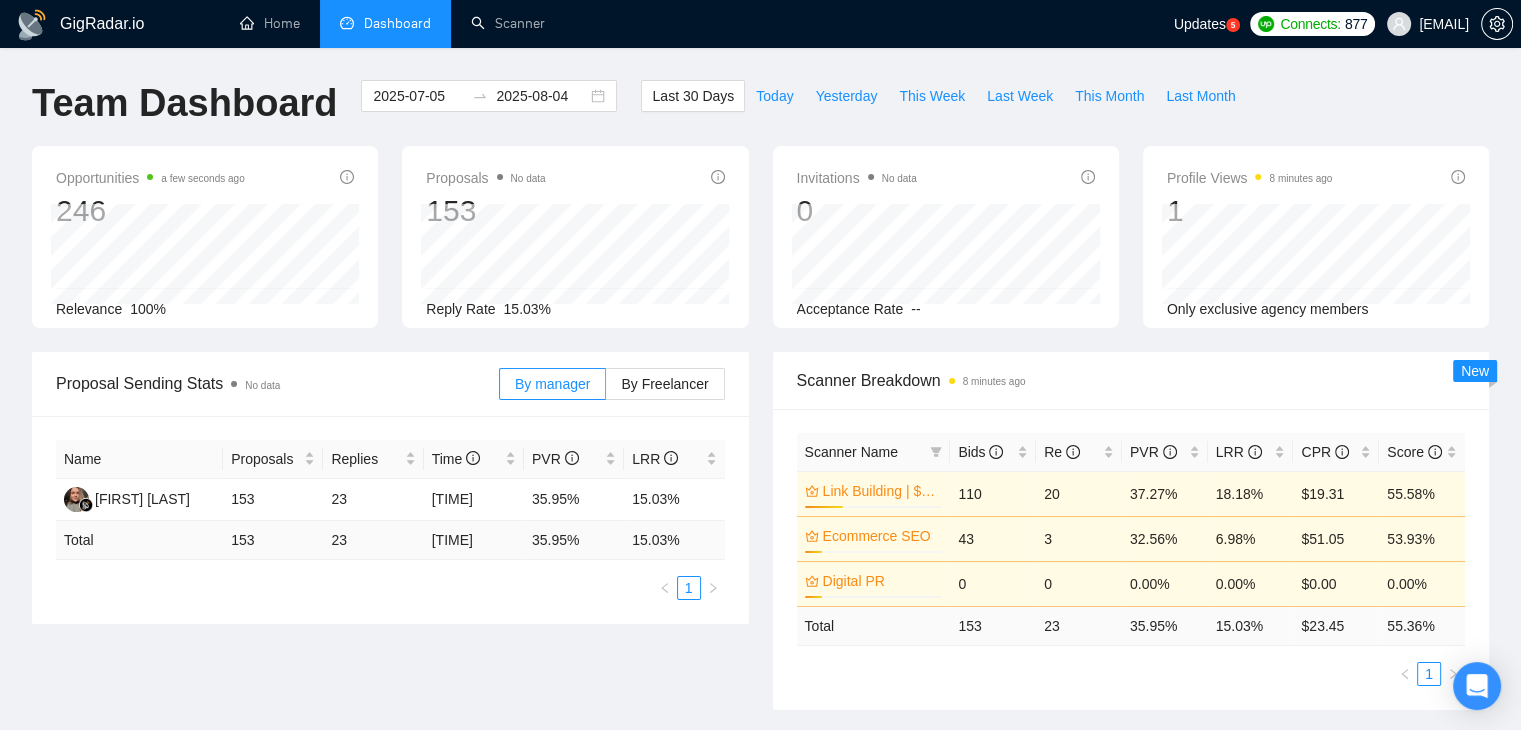 scroll, scrollTop: 98, scrollLeft: 0, axis: vertical 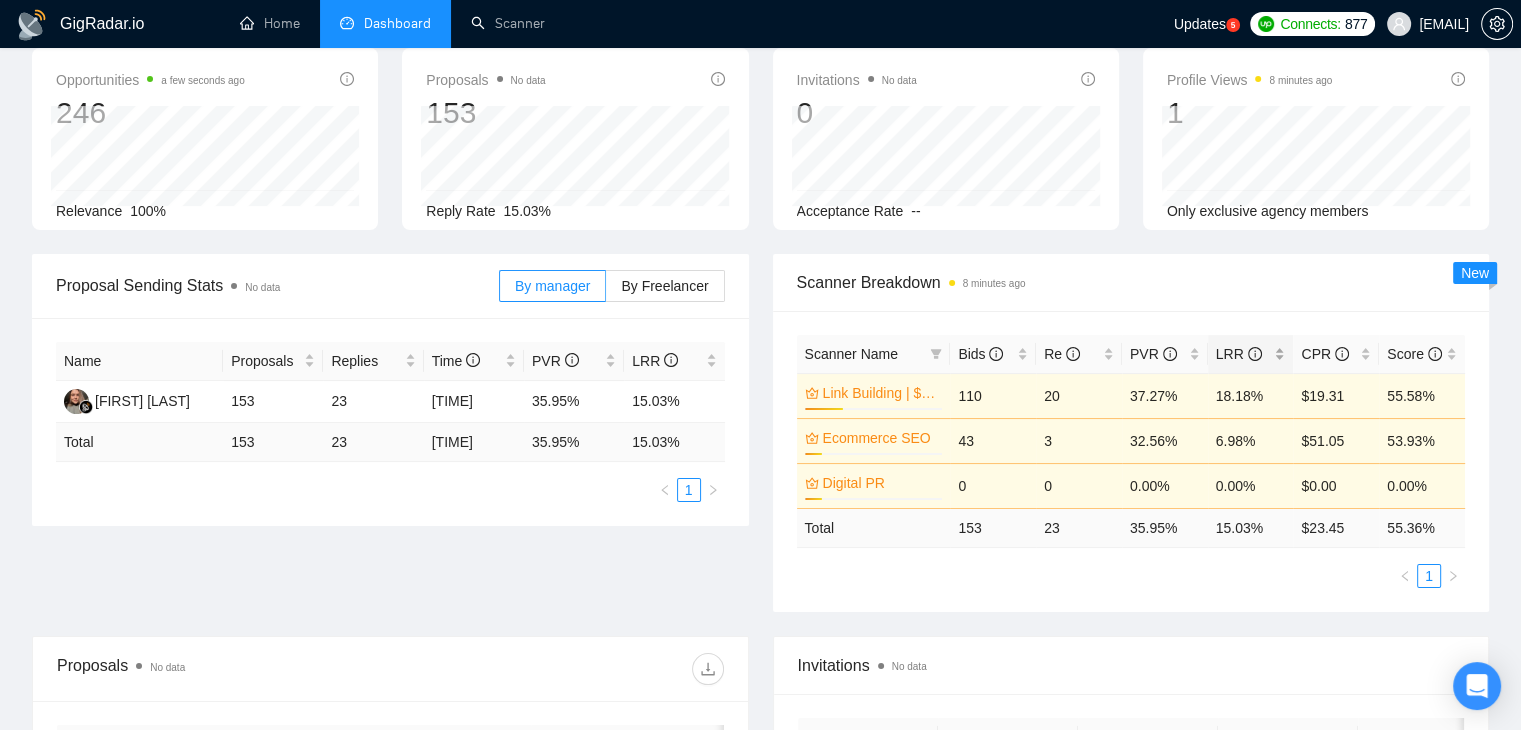 click on "LRR" at bounding box center [1251, 354] 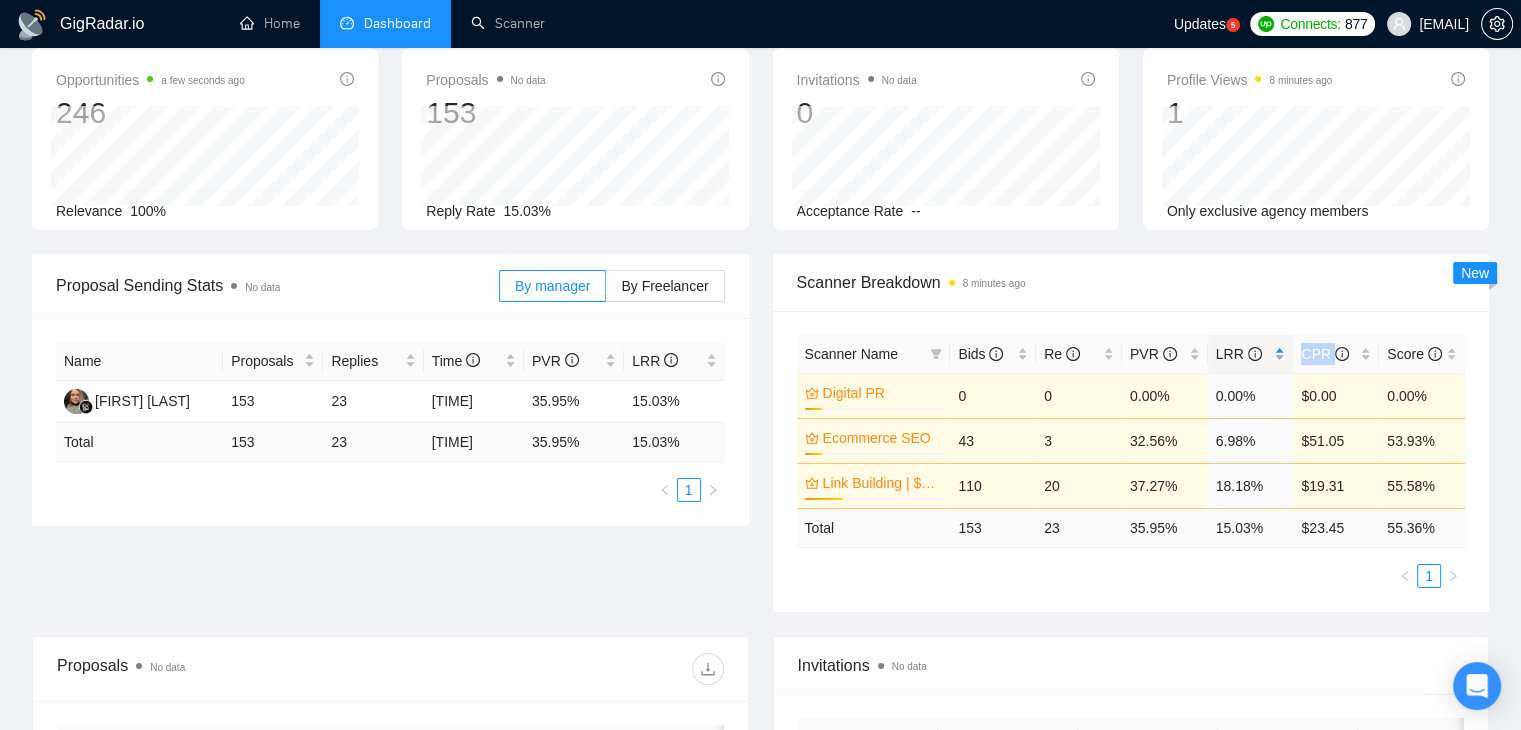 click on "LRR" at bounding box center (1251, 354) 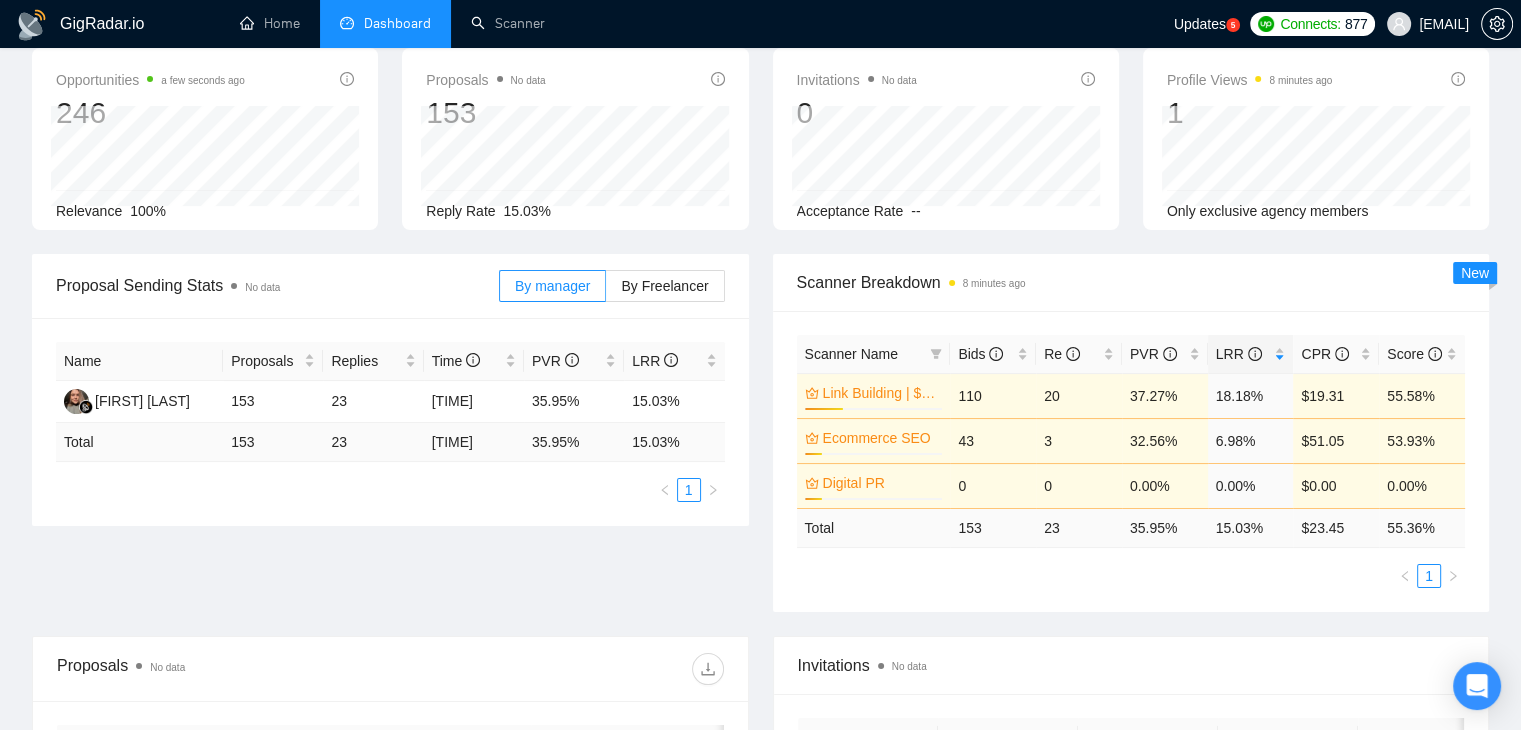 click on "[PRODUCT] [EVENT] [TIME]" at bounding box center (1131, 282) 